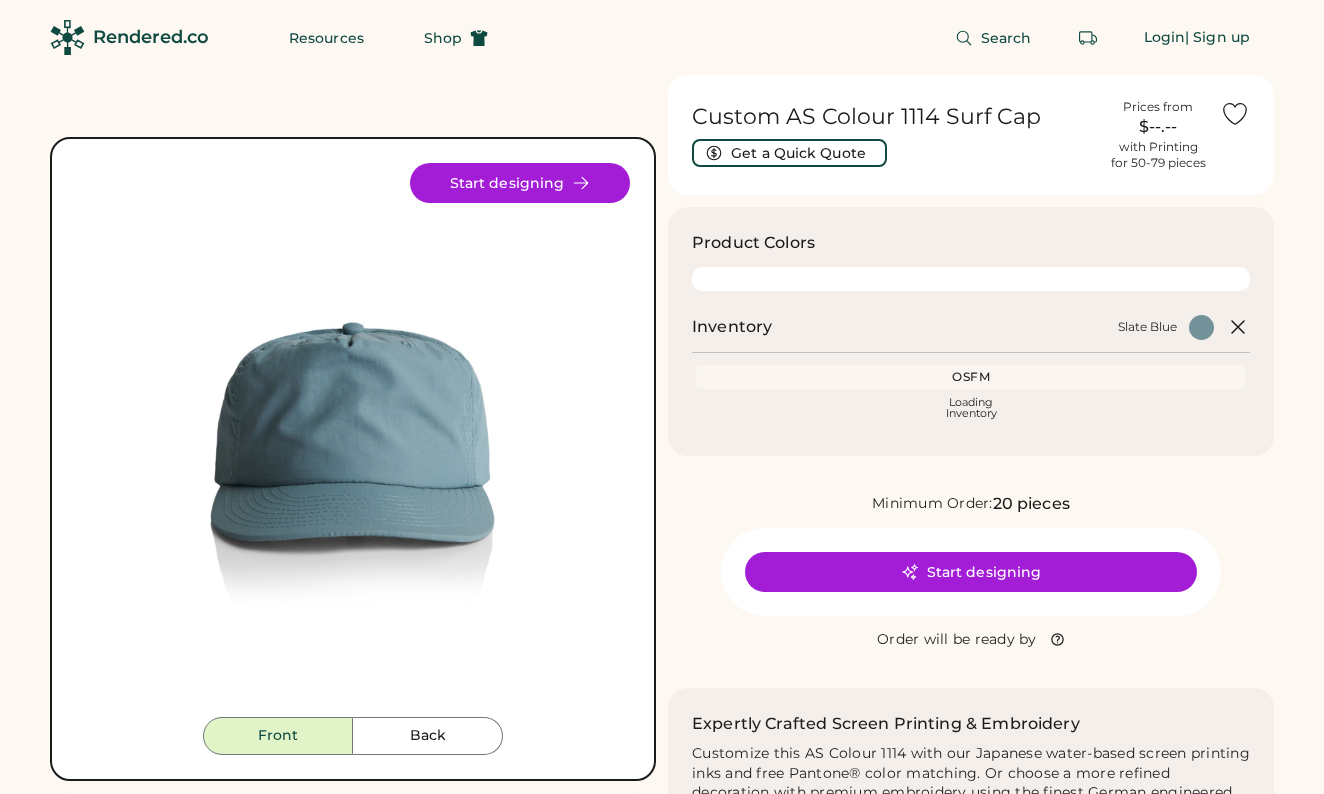 scroll, scrollTop: 0, scrollLeft: 0, axis: both 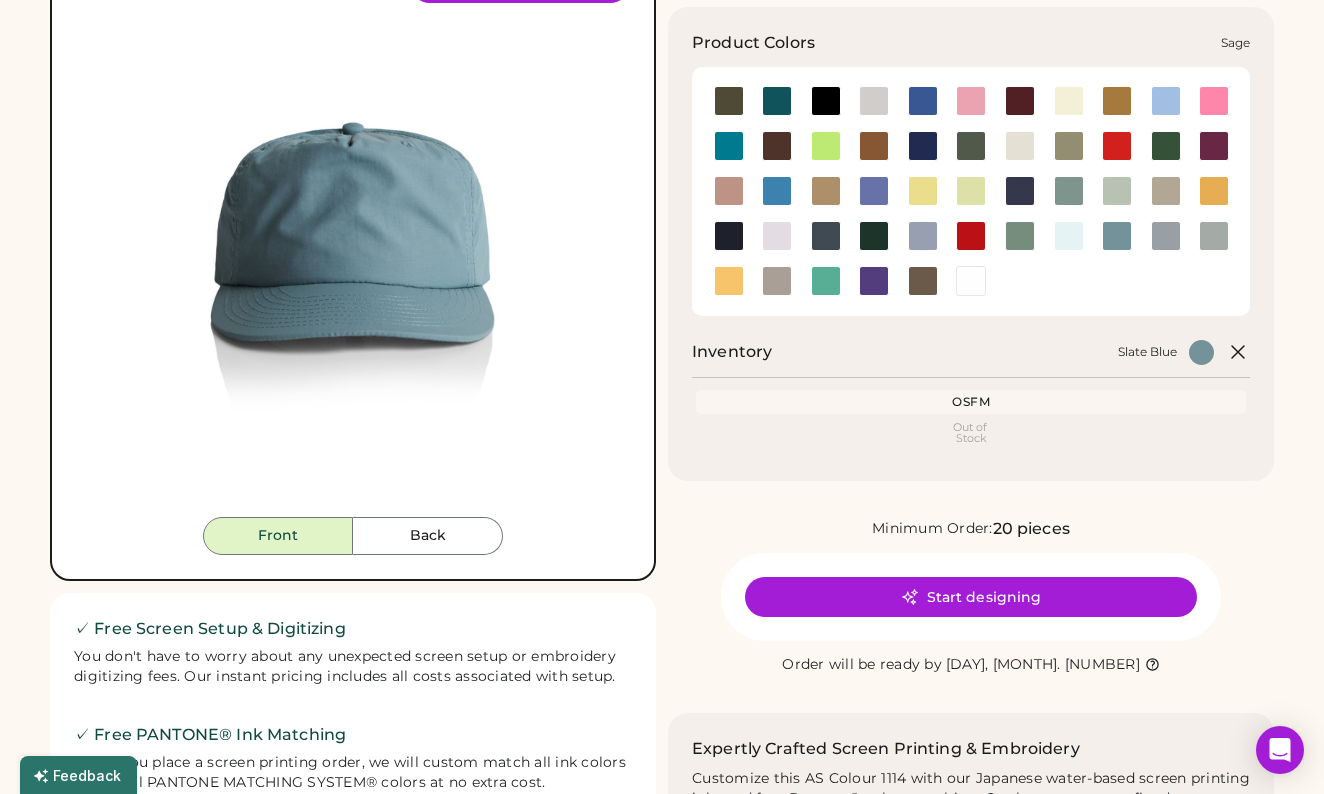 click at bounding box center (1020, 236) 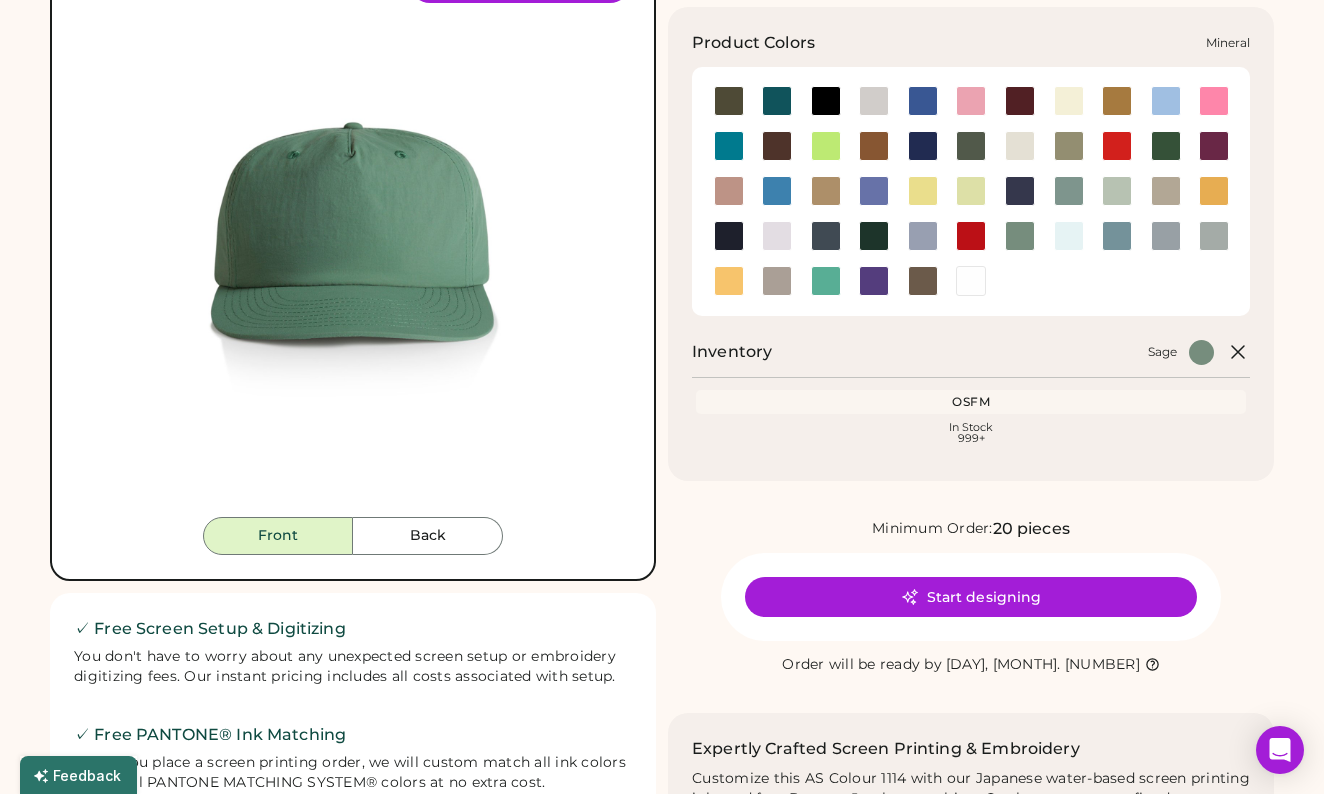 click at bounding box center [1069, 191] 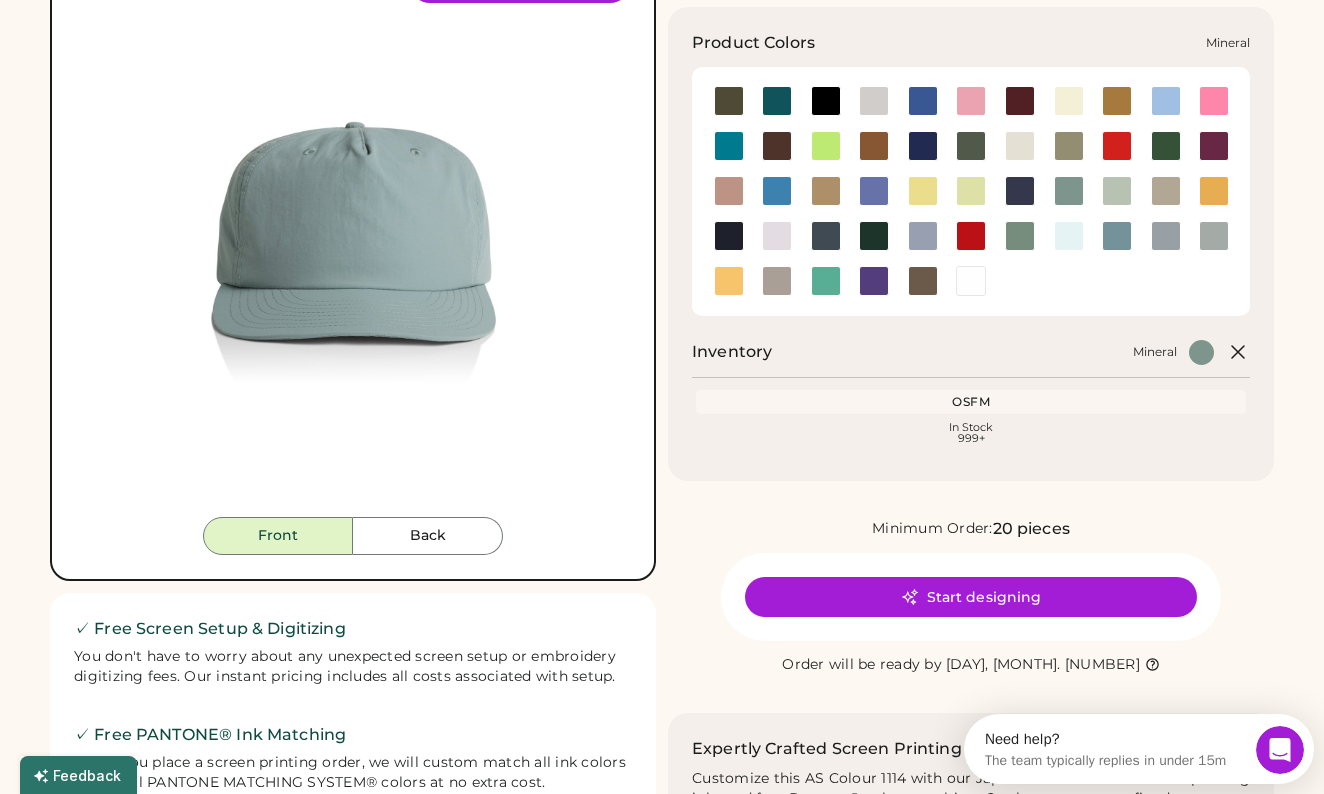 scroll, scrollTop: 0, scrollLeft: 0, axis: both 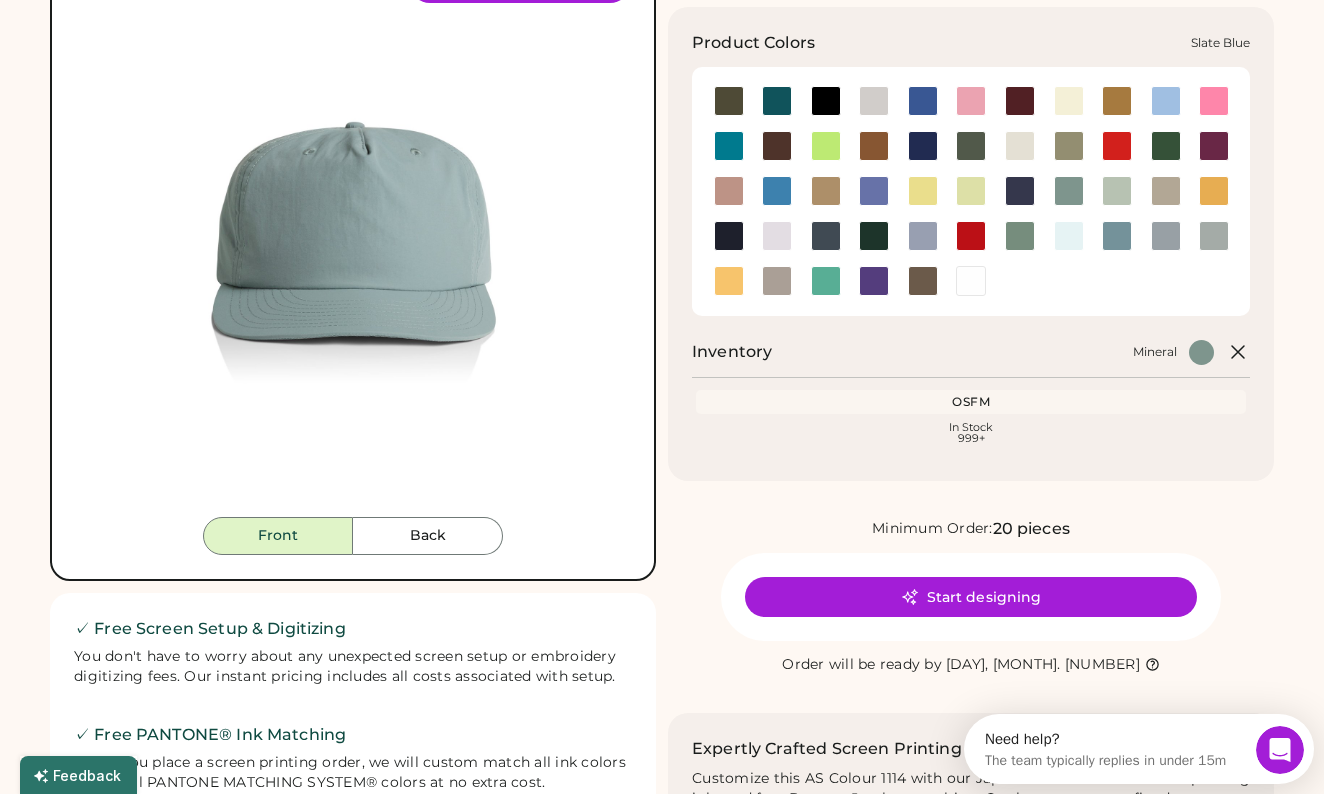 click at bounding box center (1117, 236) 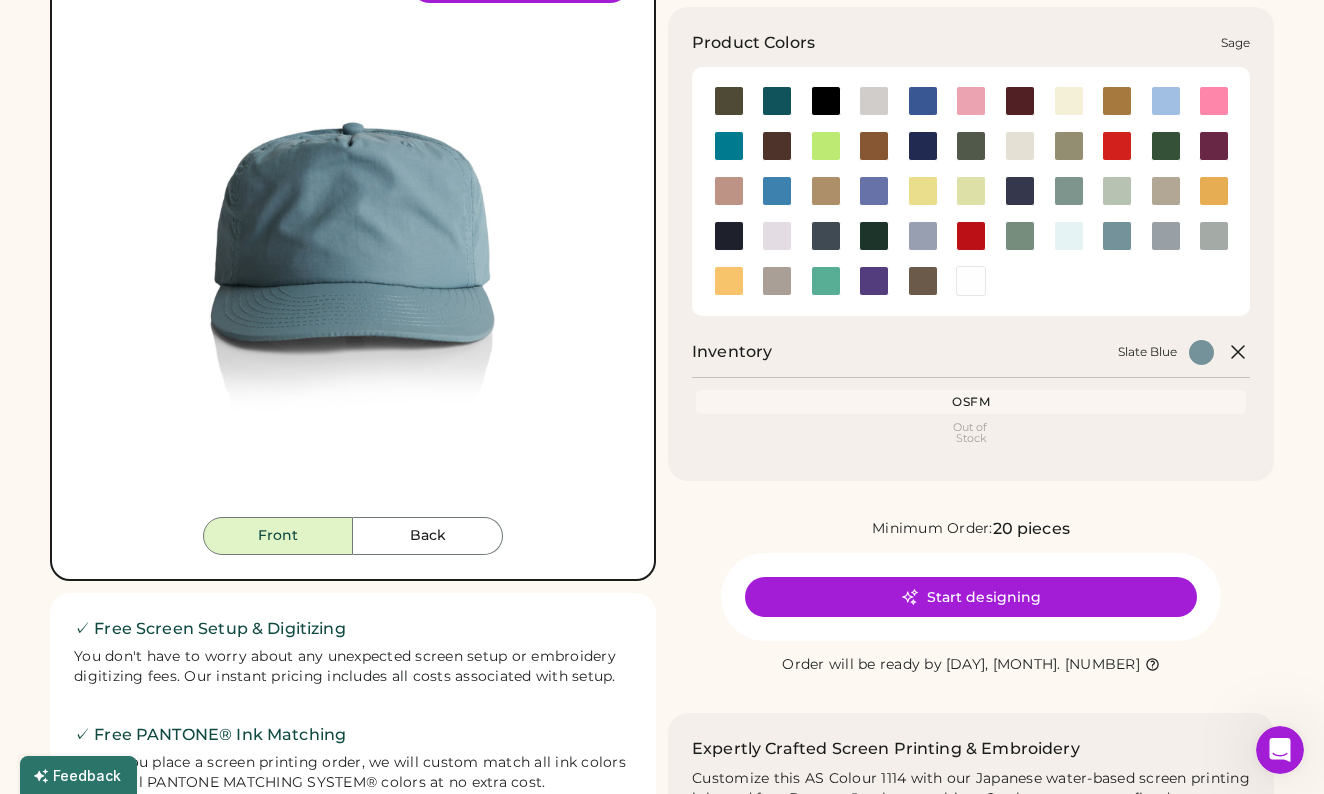 click at bounding box center (1020, 236) 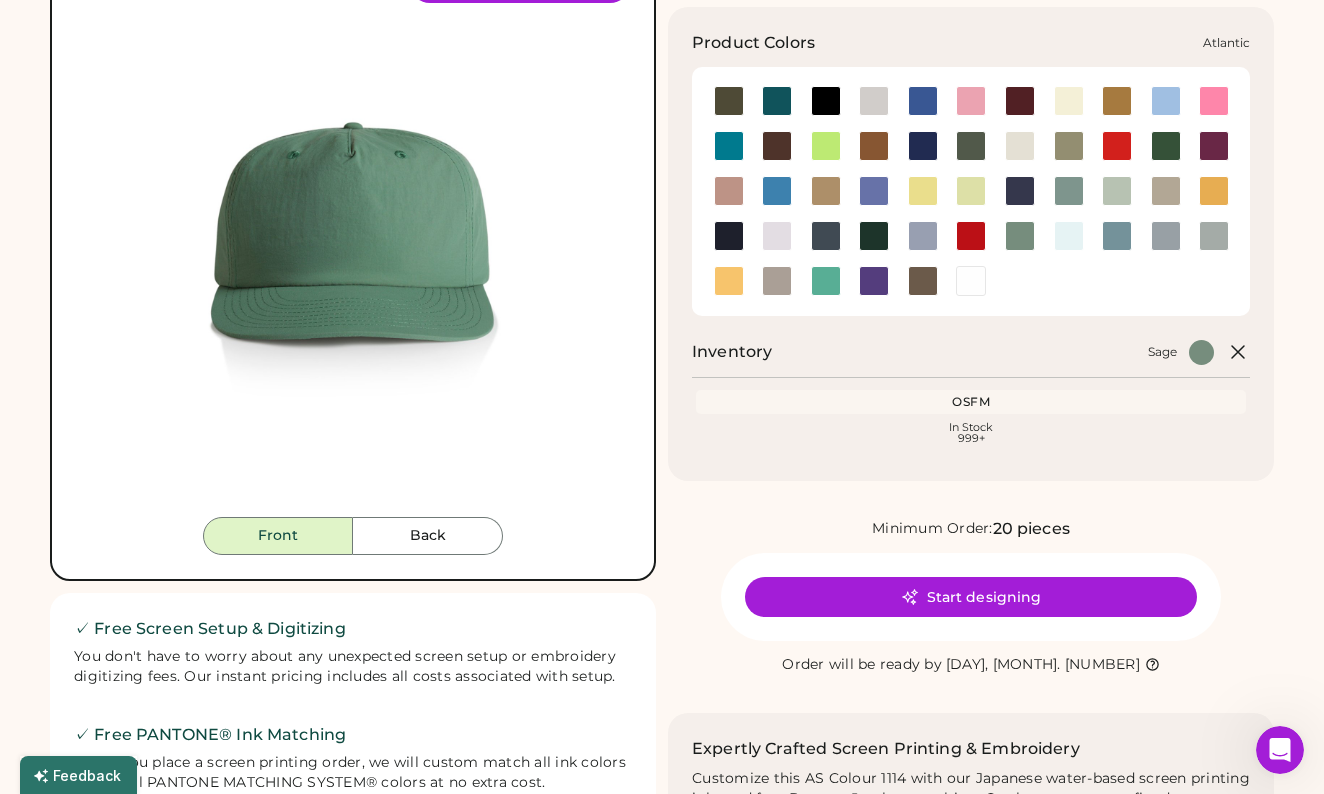 click at bounding box center (777, 101) 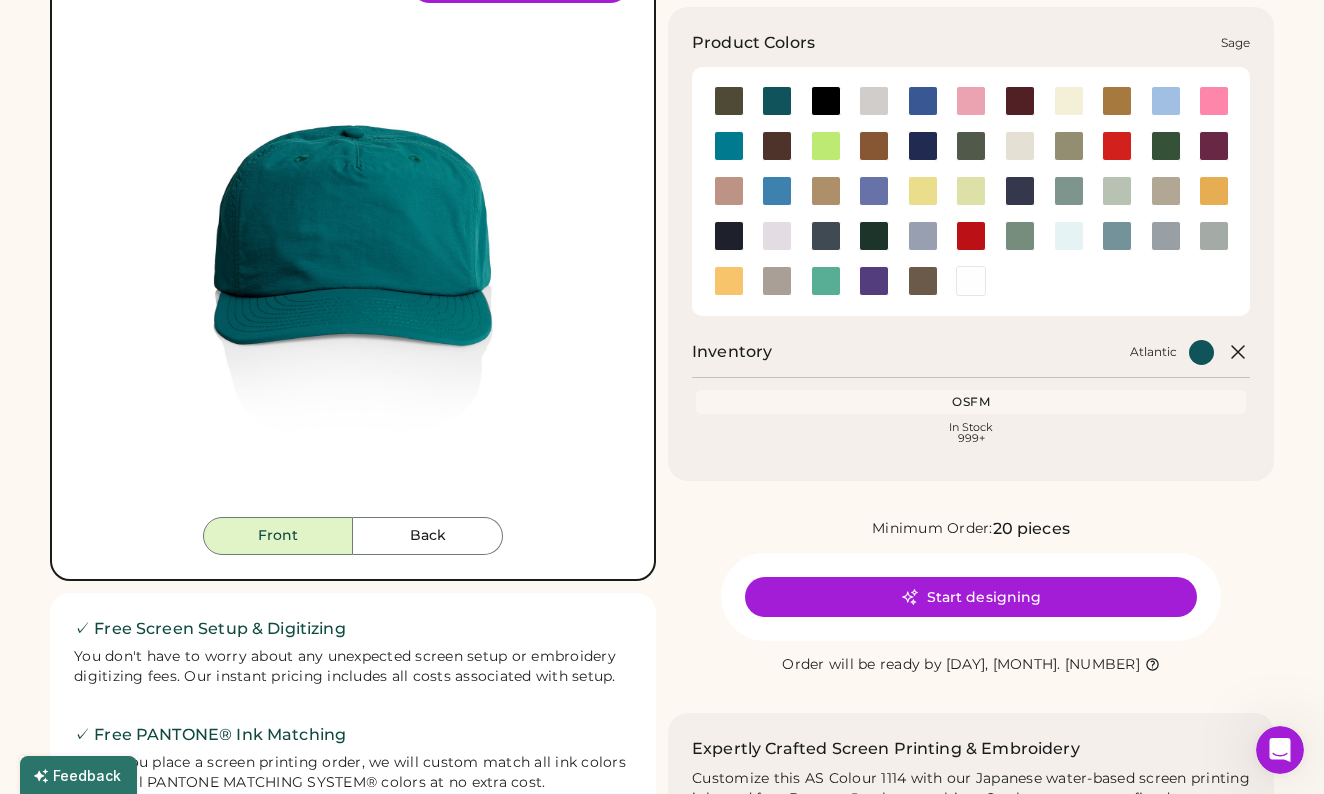 click at bounding box center [1020, 236] 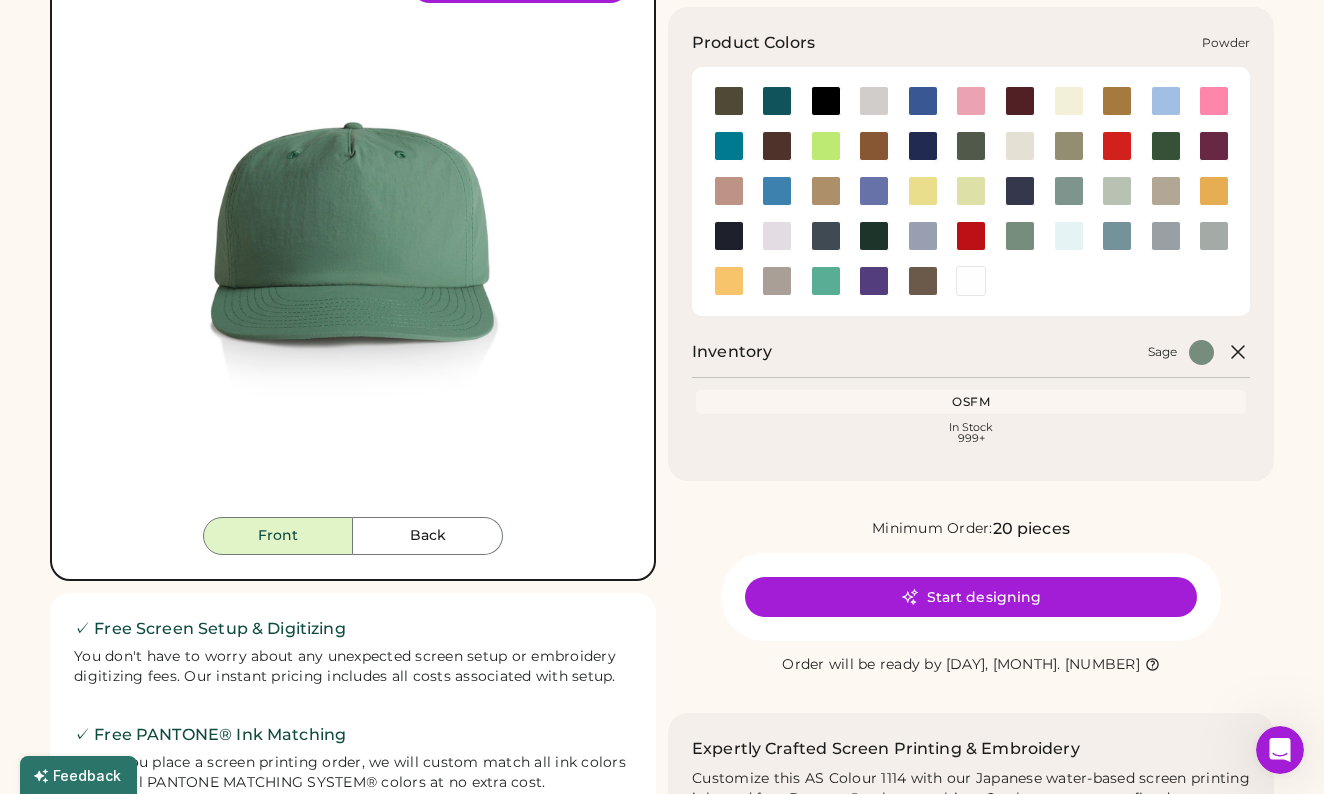 click at bounding box center (923, 236) 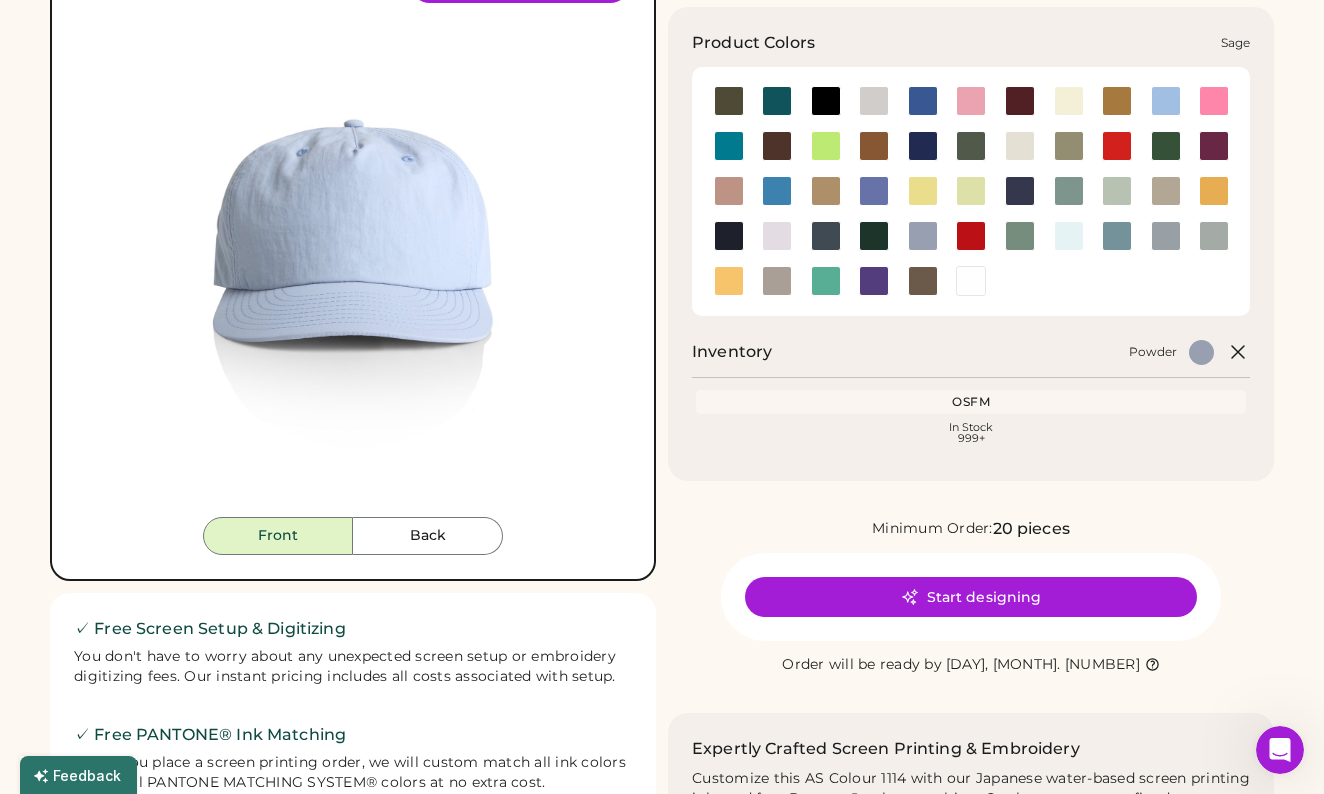 click at bounding box center [1020, 236] 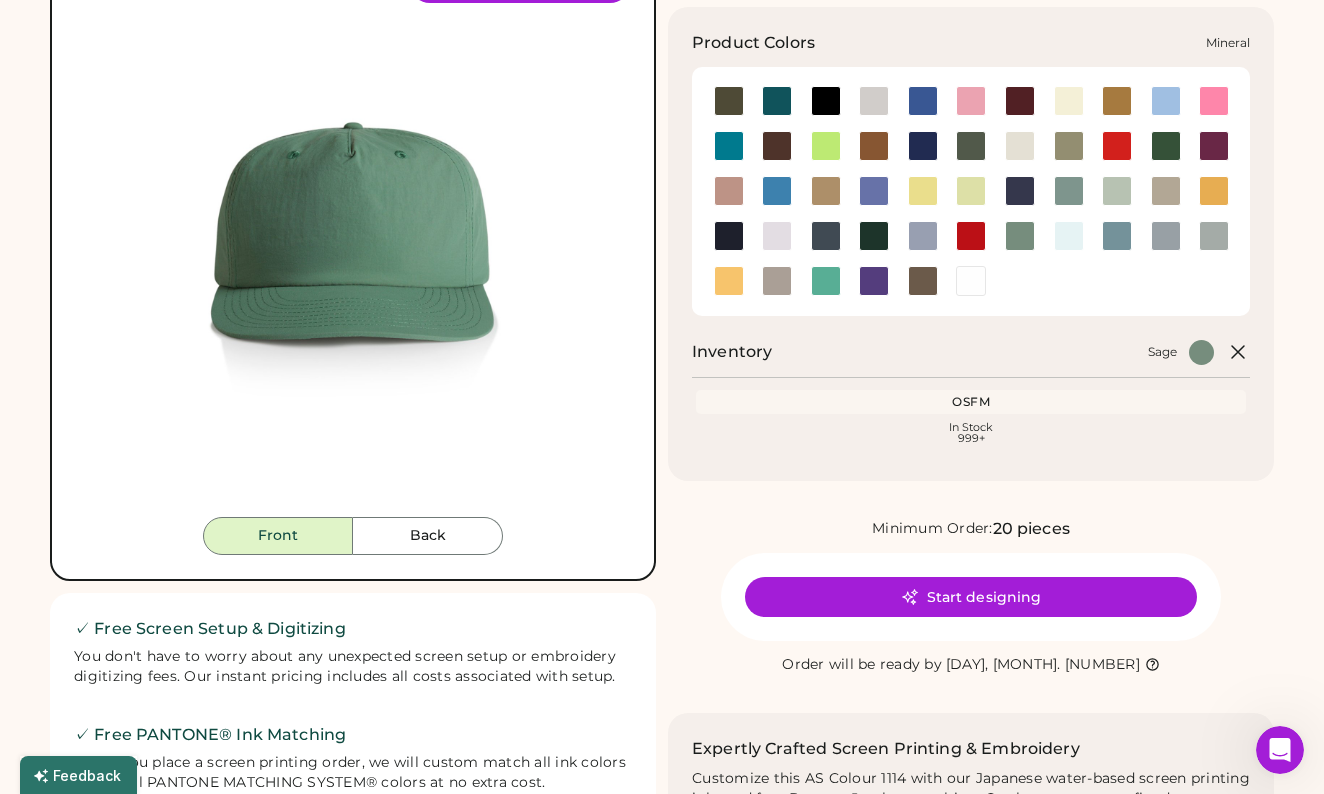 click at bounding box center (1069, 191) 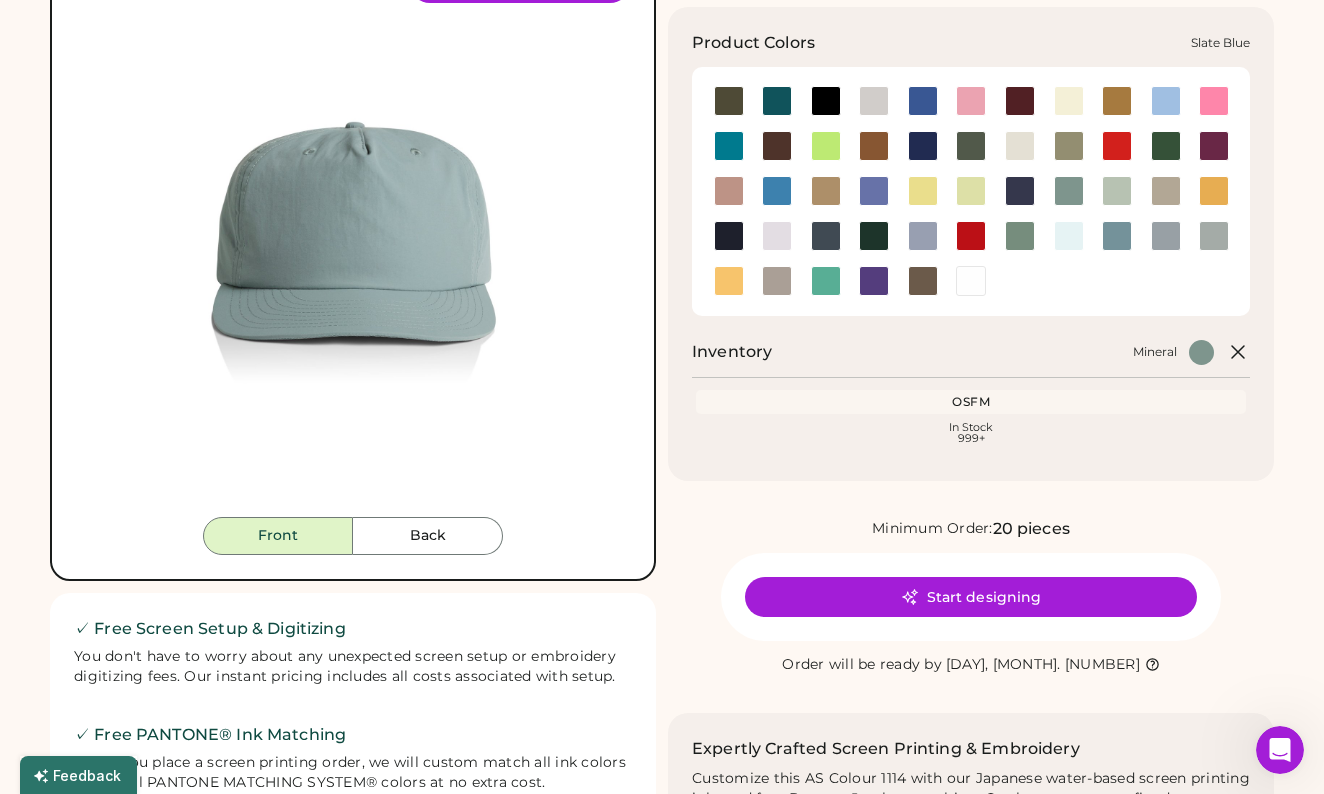 click at bounding box center [1117, 236] 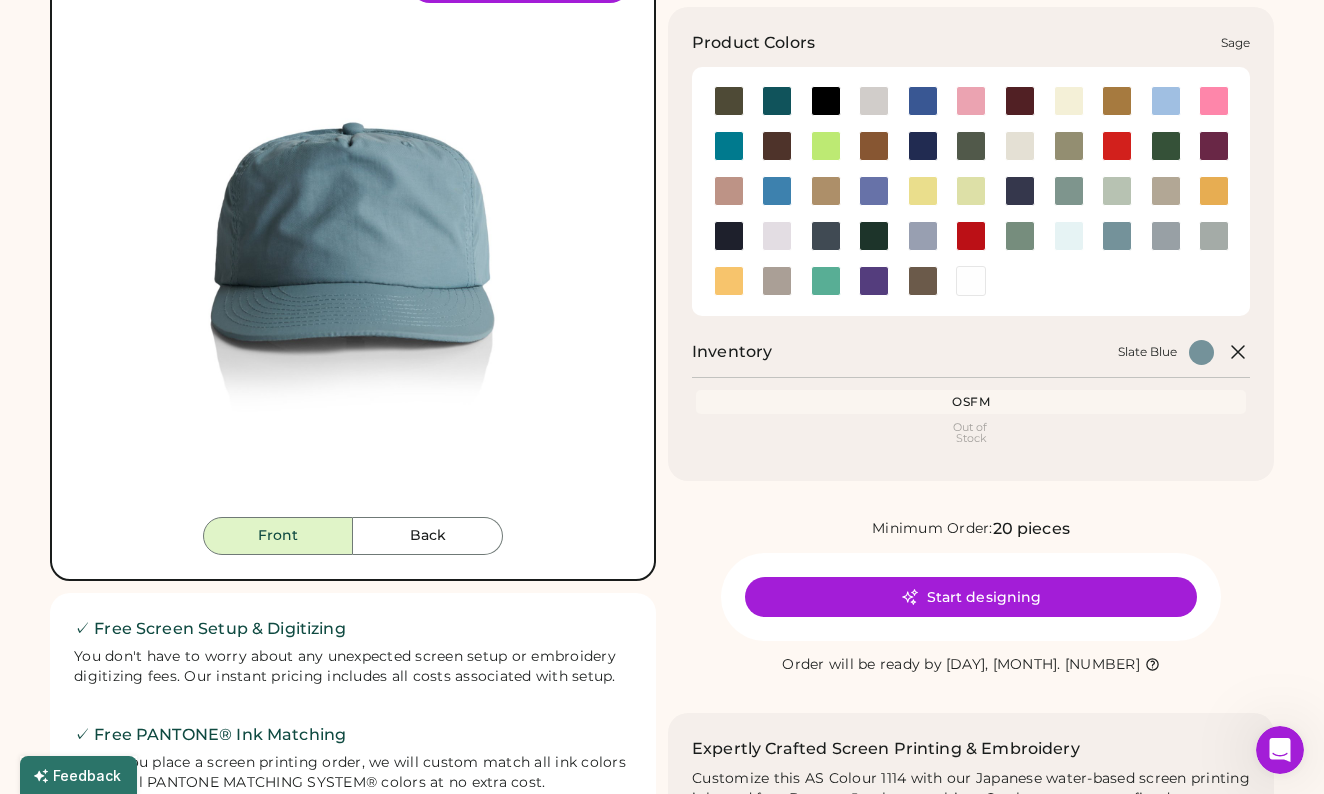 click at bounding box center (1020, 236) 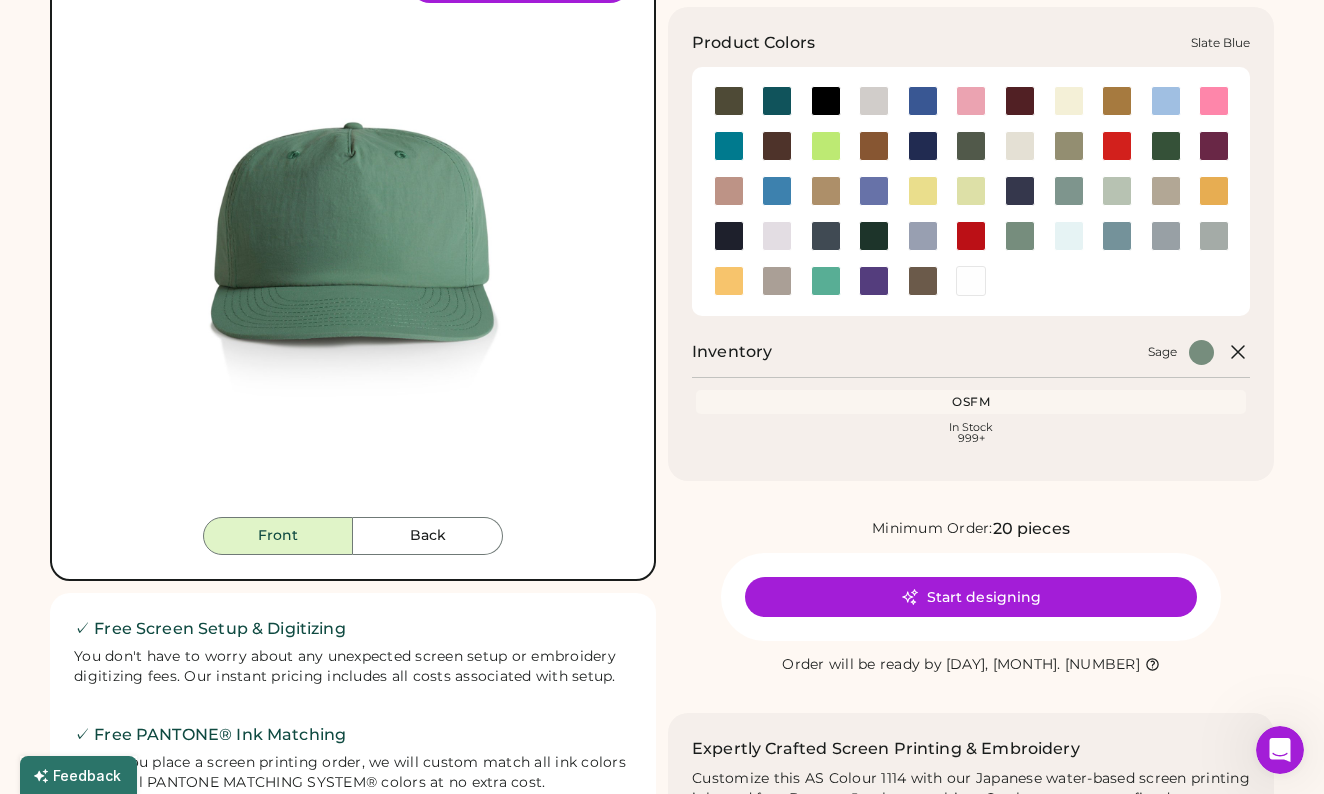 click at bounding box center [1117, 236] 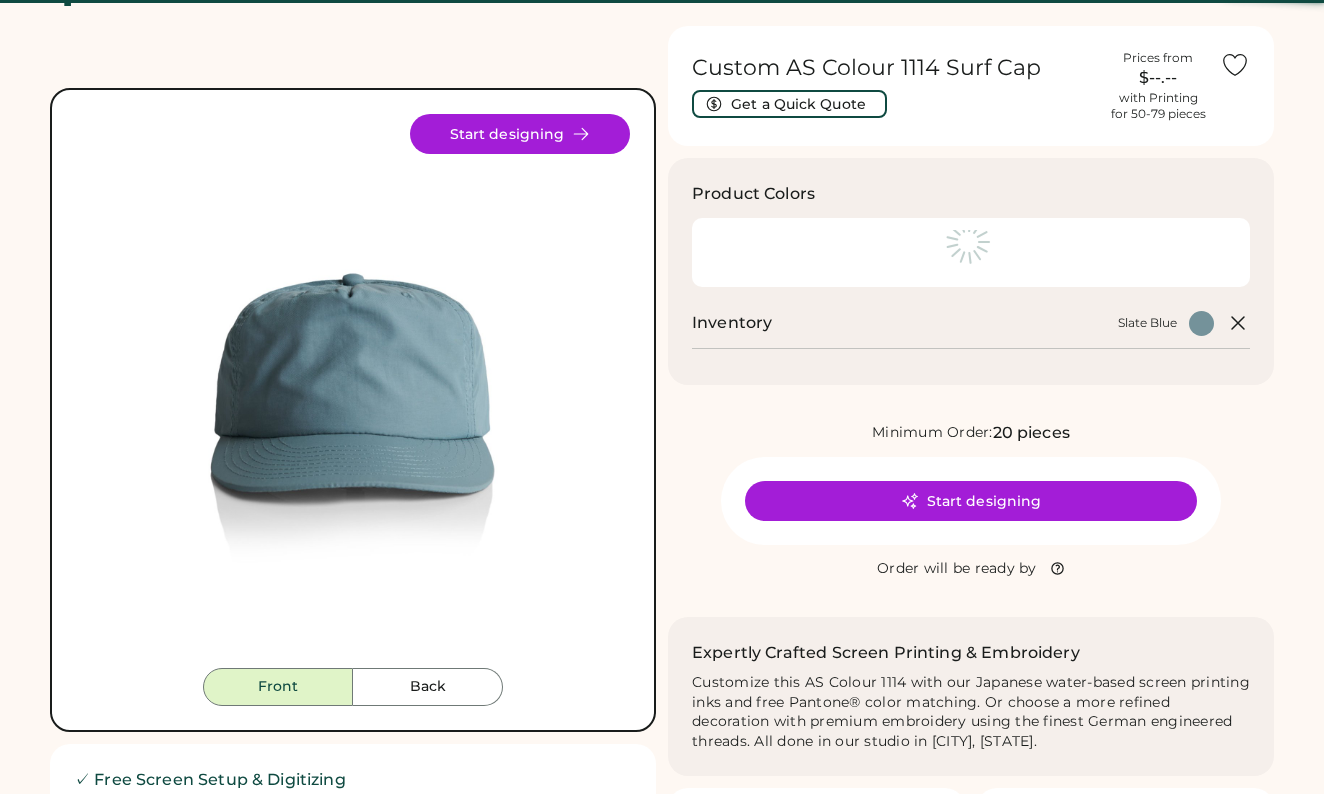 scroll, scrollTop: 0, scrollLeft: 0, axis: both 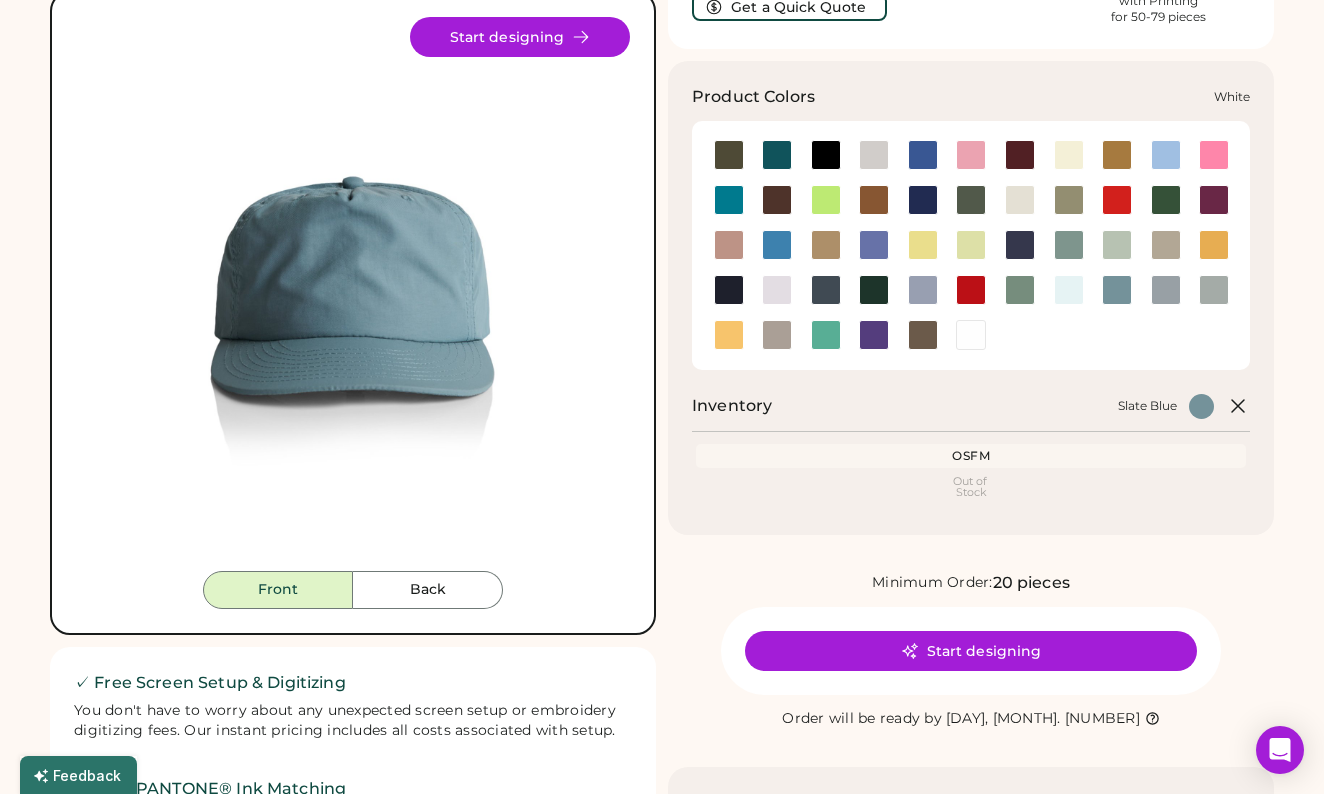 click at bounding box center (971, 335) 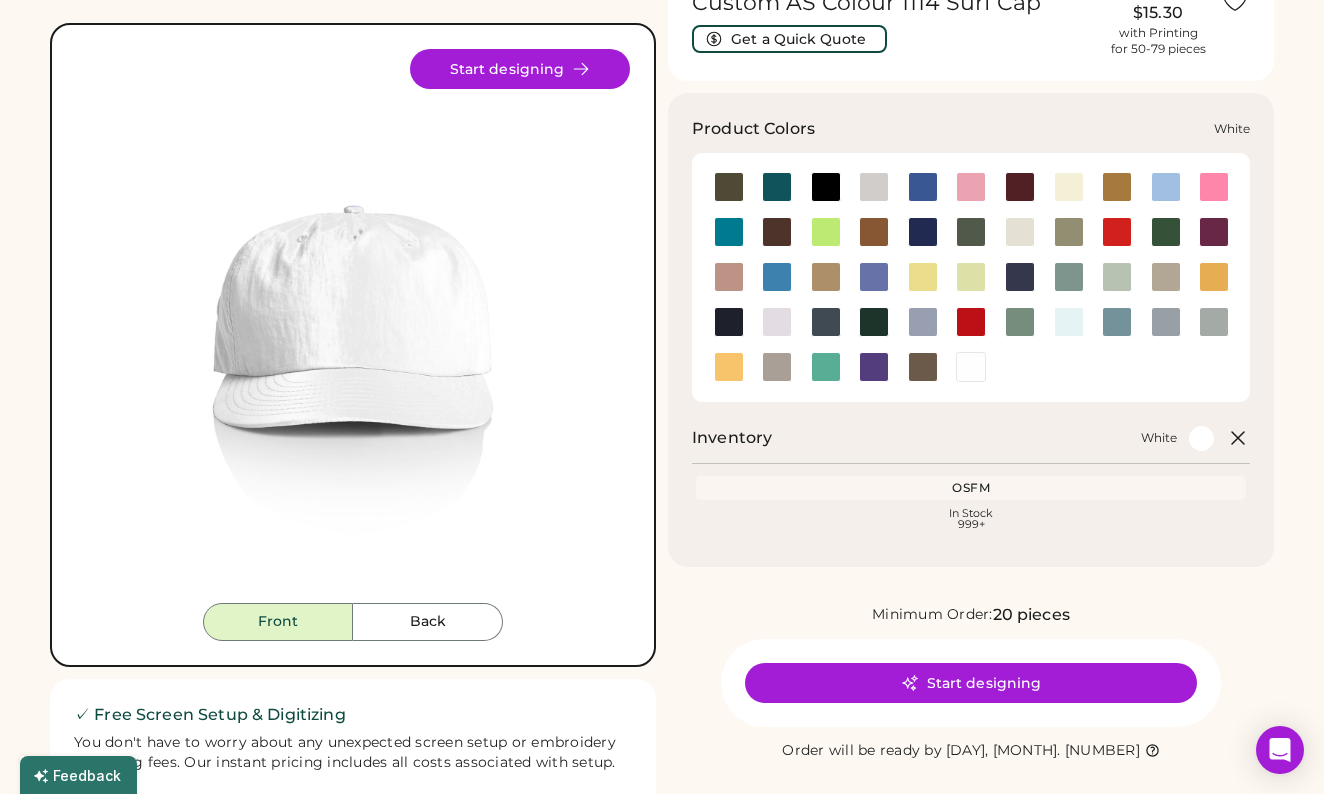 scroll, scrollTop: 101, scrollLeft: 0, axis: vertical 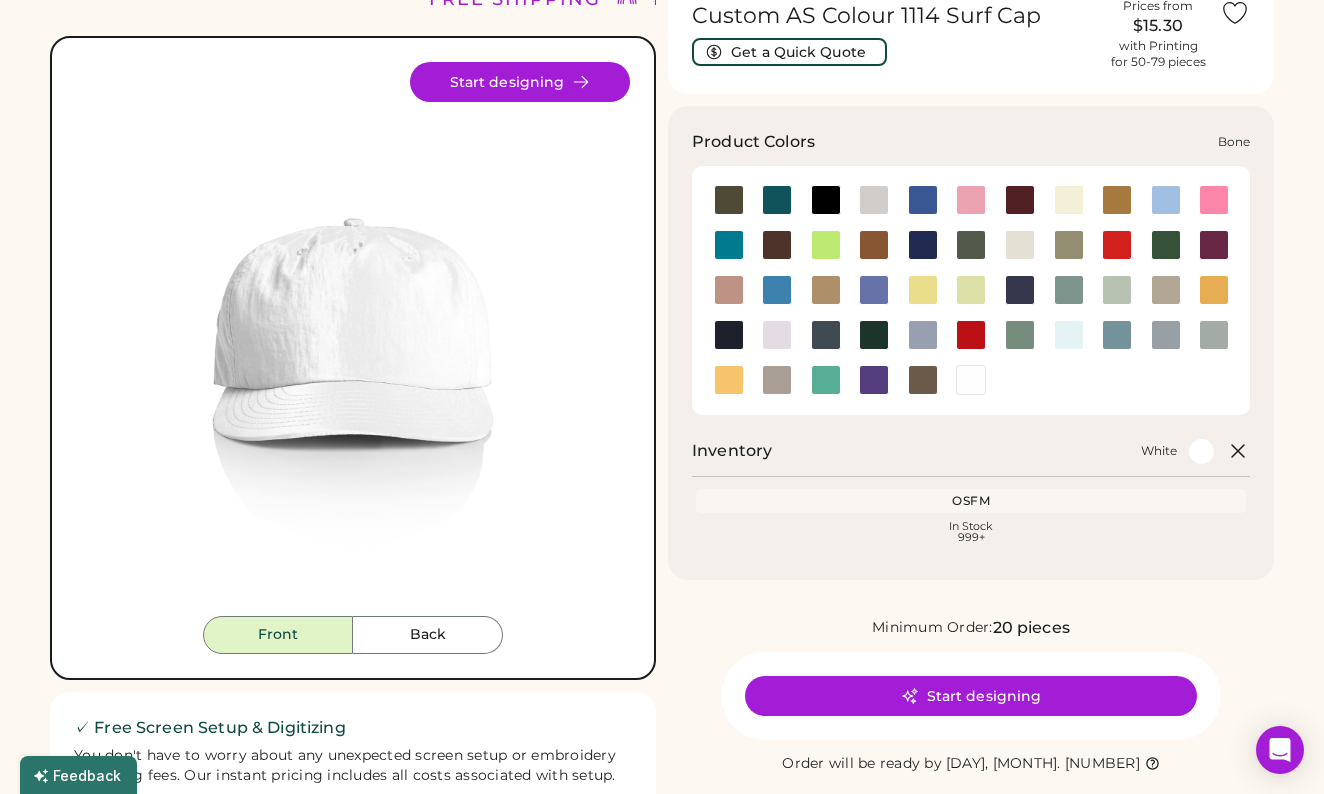 click at bounding box center [874, 200] 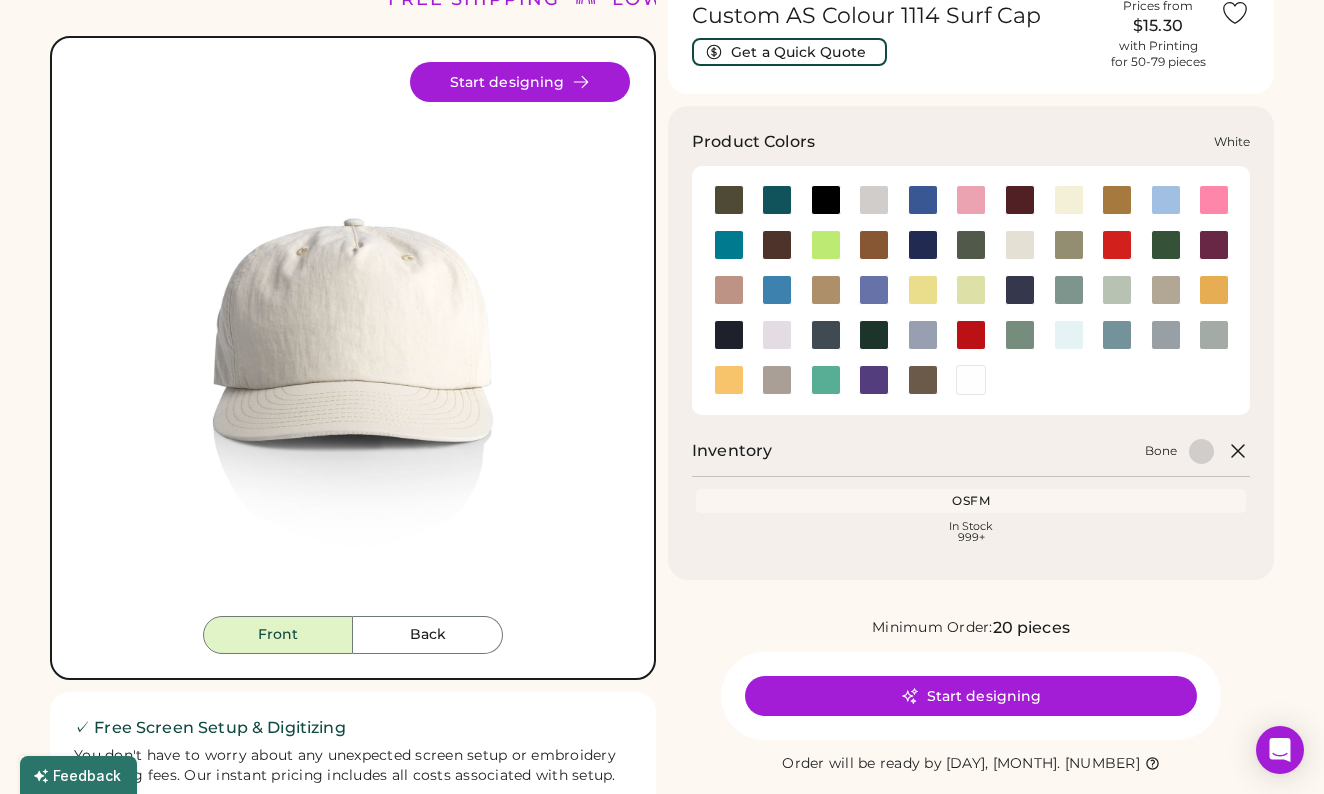 click at bounding box center (971, 380) 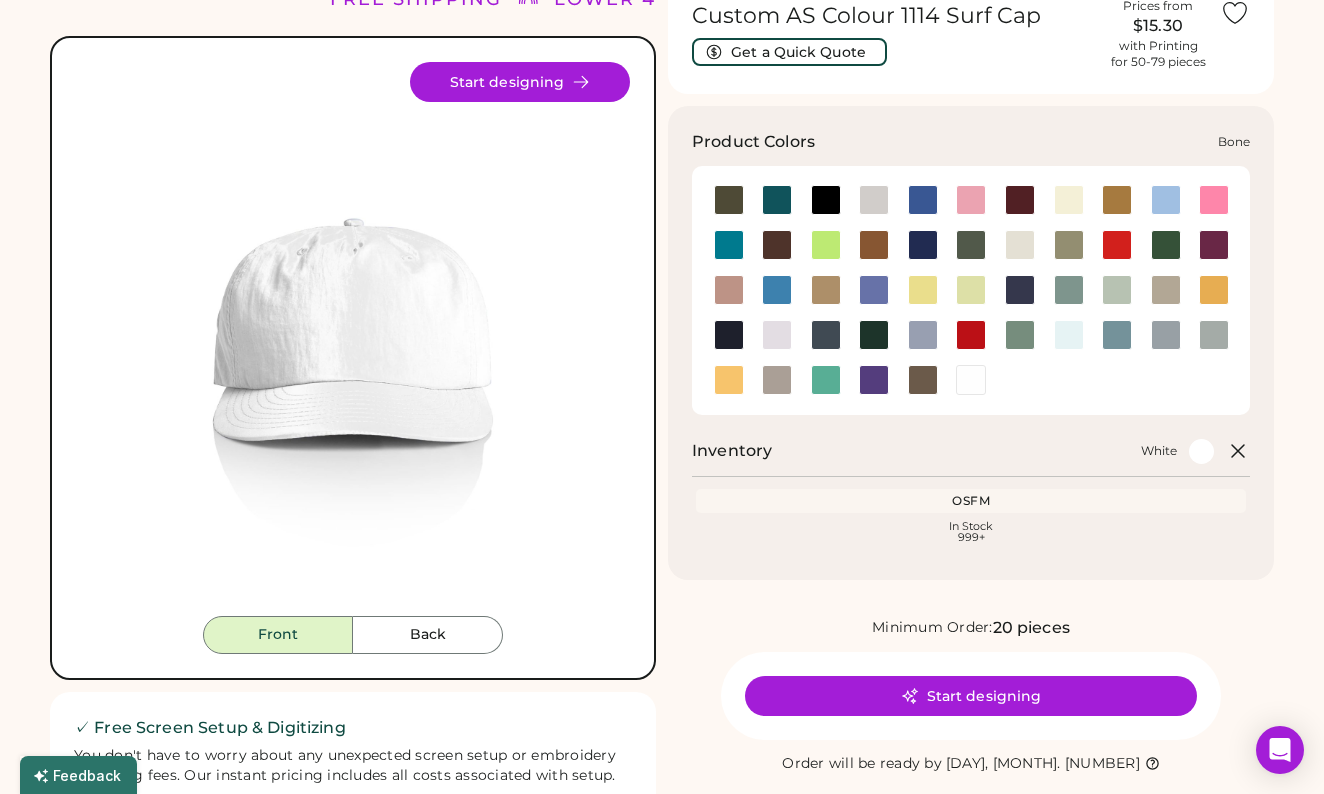 click at bounding box center [874, 200] 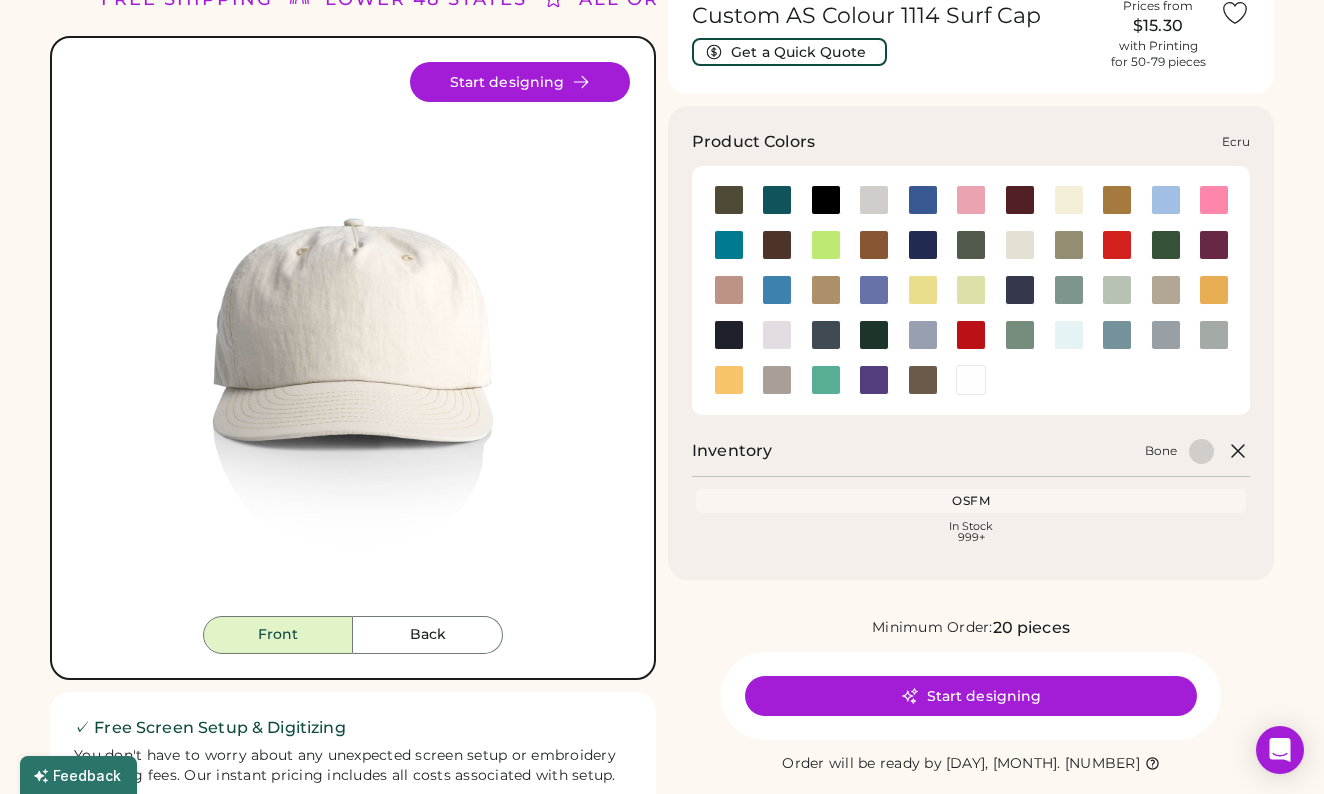 click at bounding box center (1020, 245) 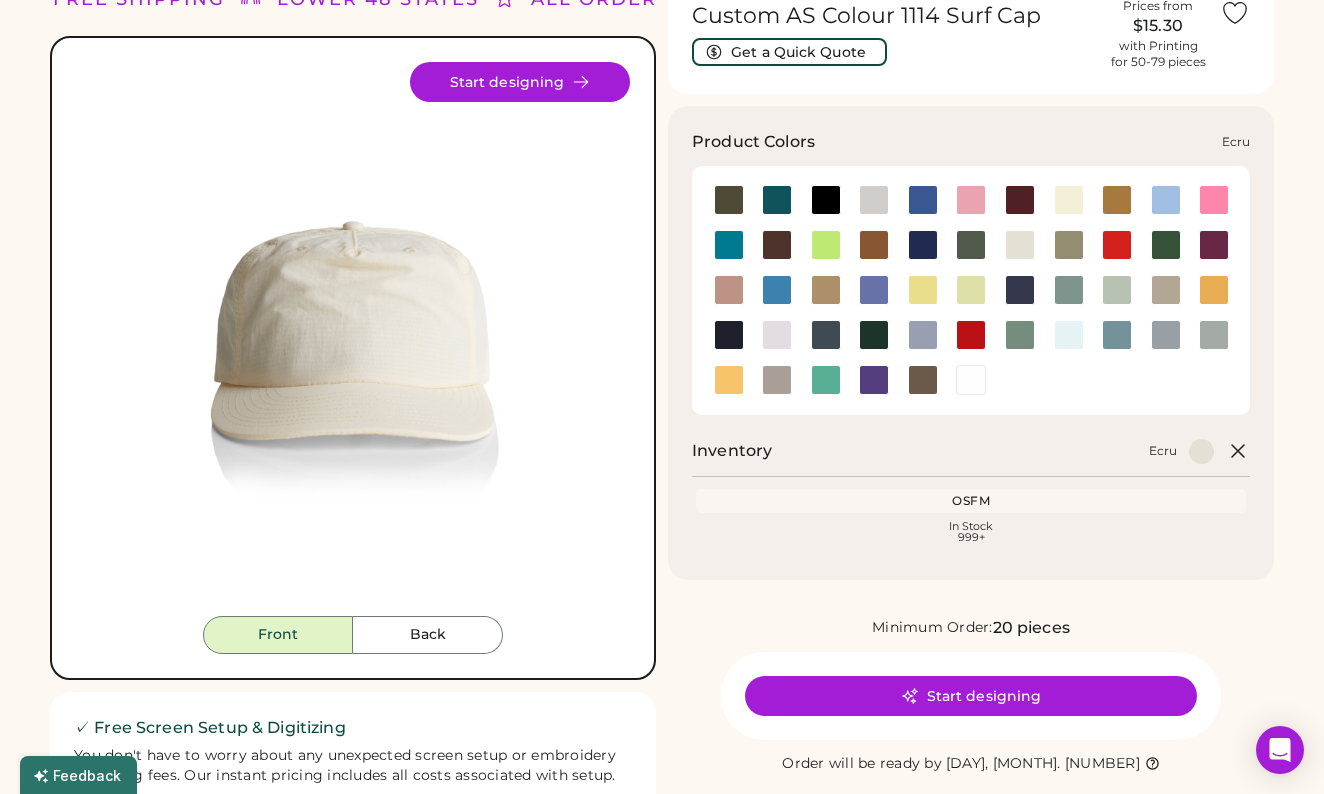 click at bounding box center [1020, 245] 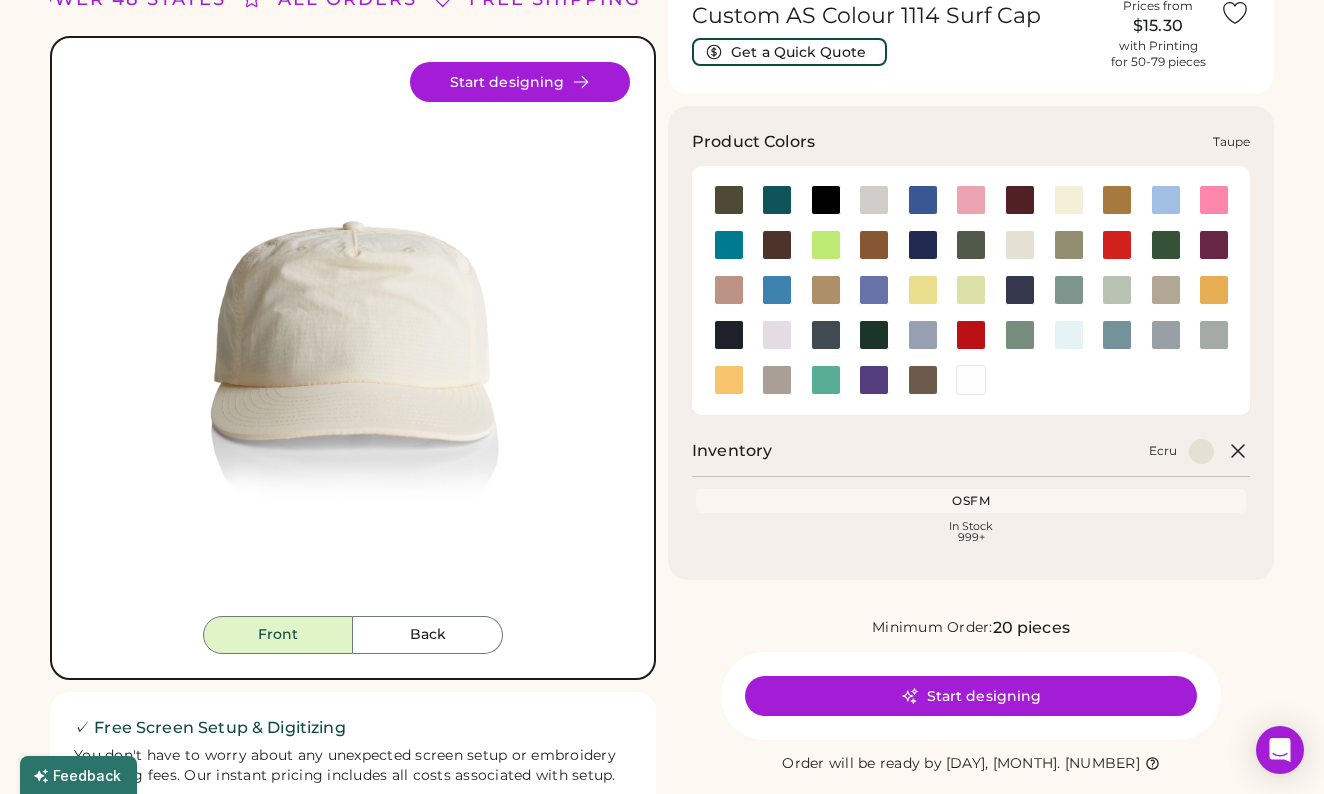click at bounding box center (777, 380) 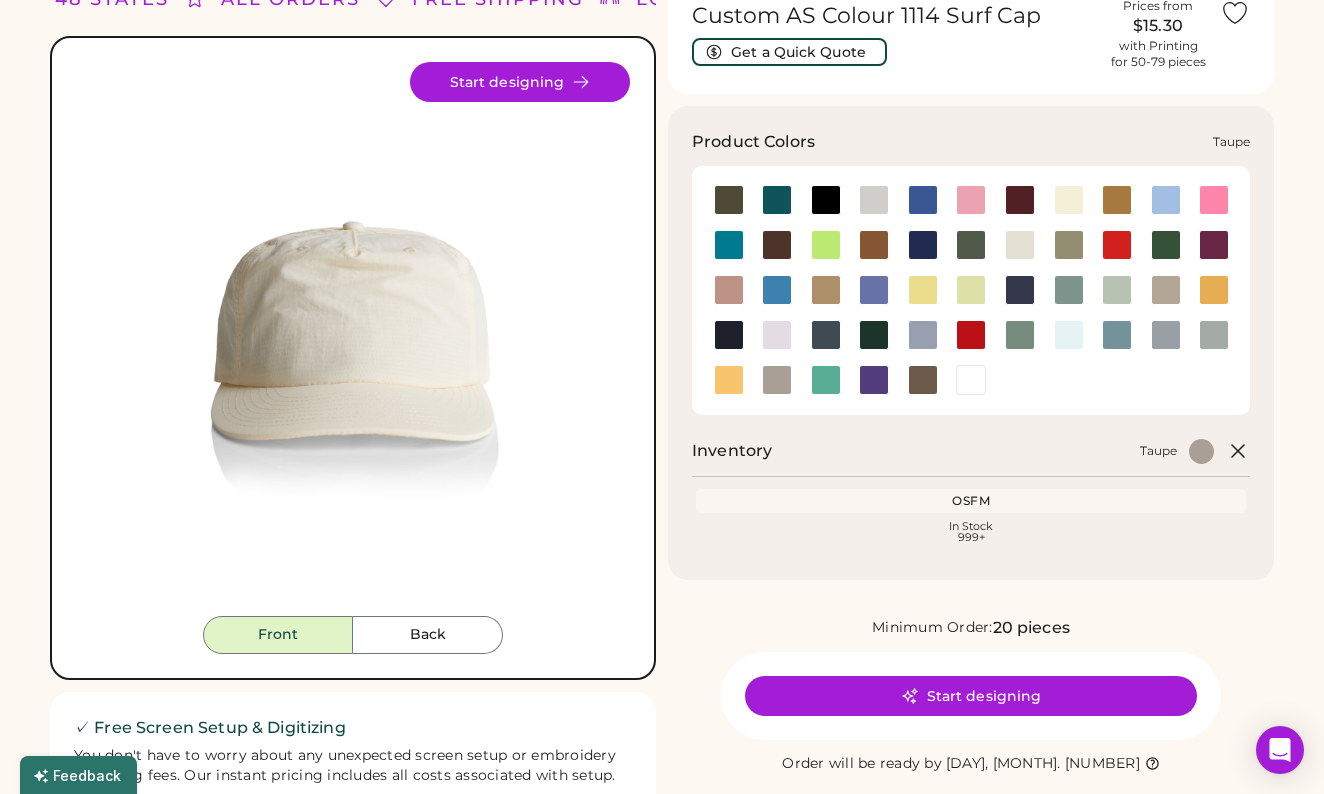 click at bounding box center (777, 380) 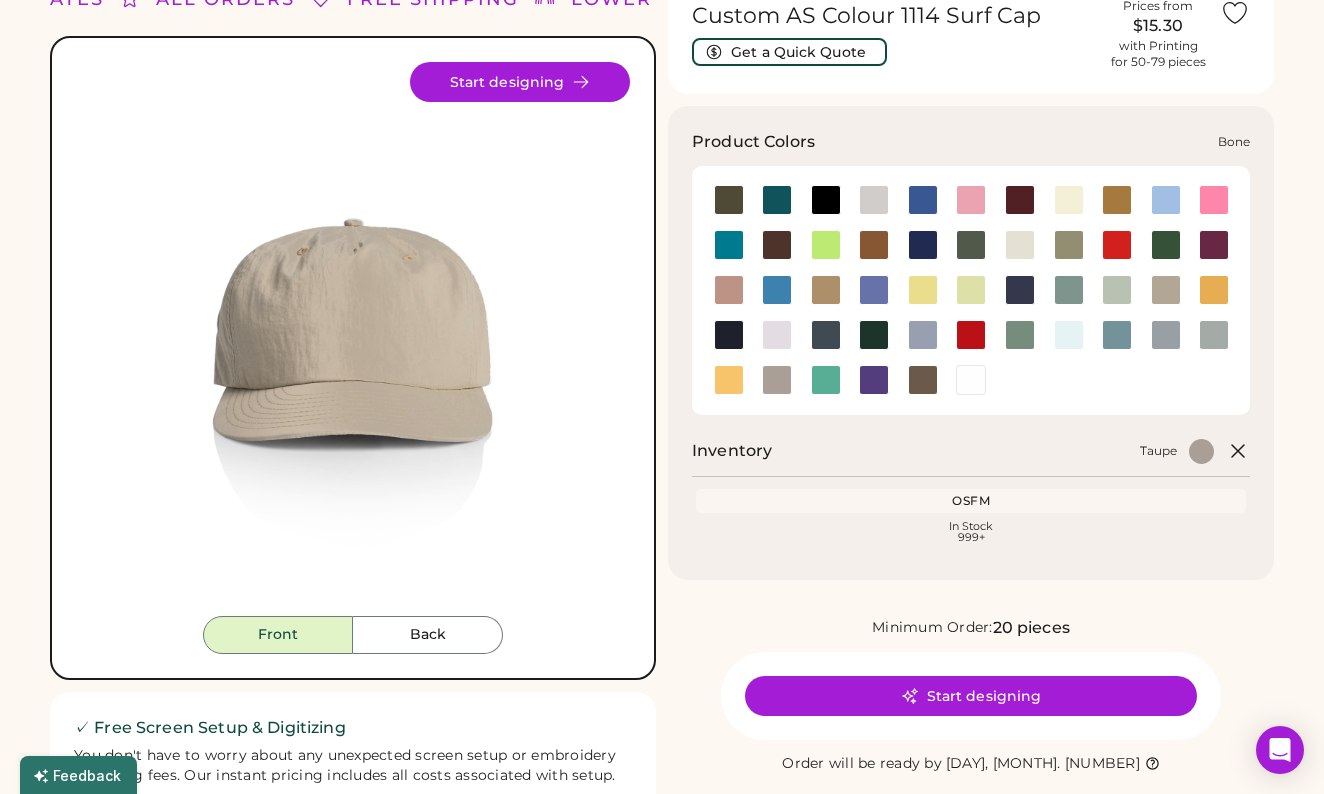 click at bounding box center [874, 200] 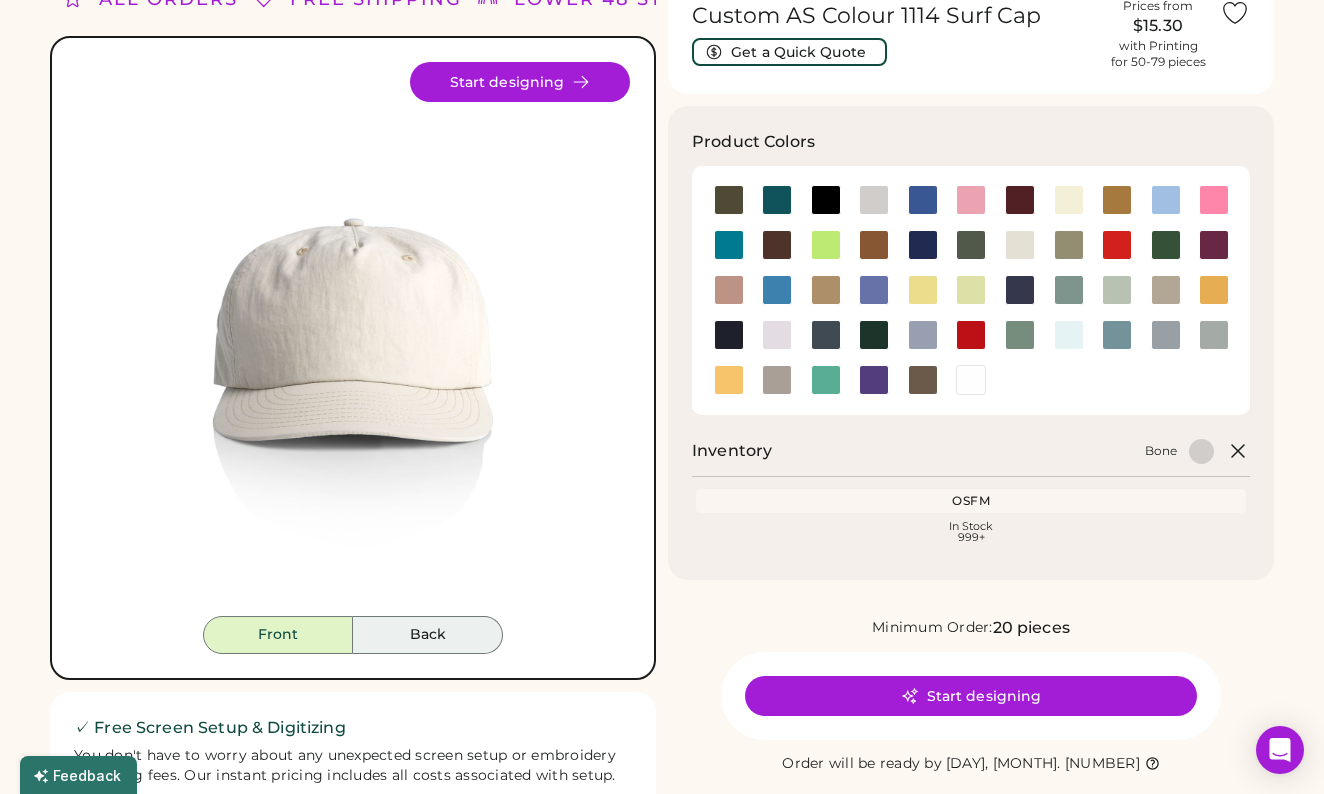 click on "Back" at bounding box center (428, 635) 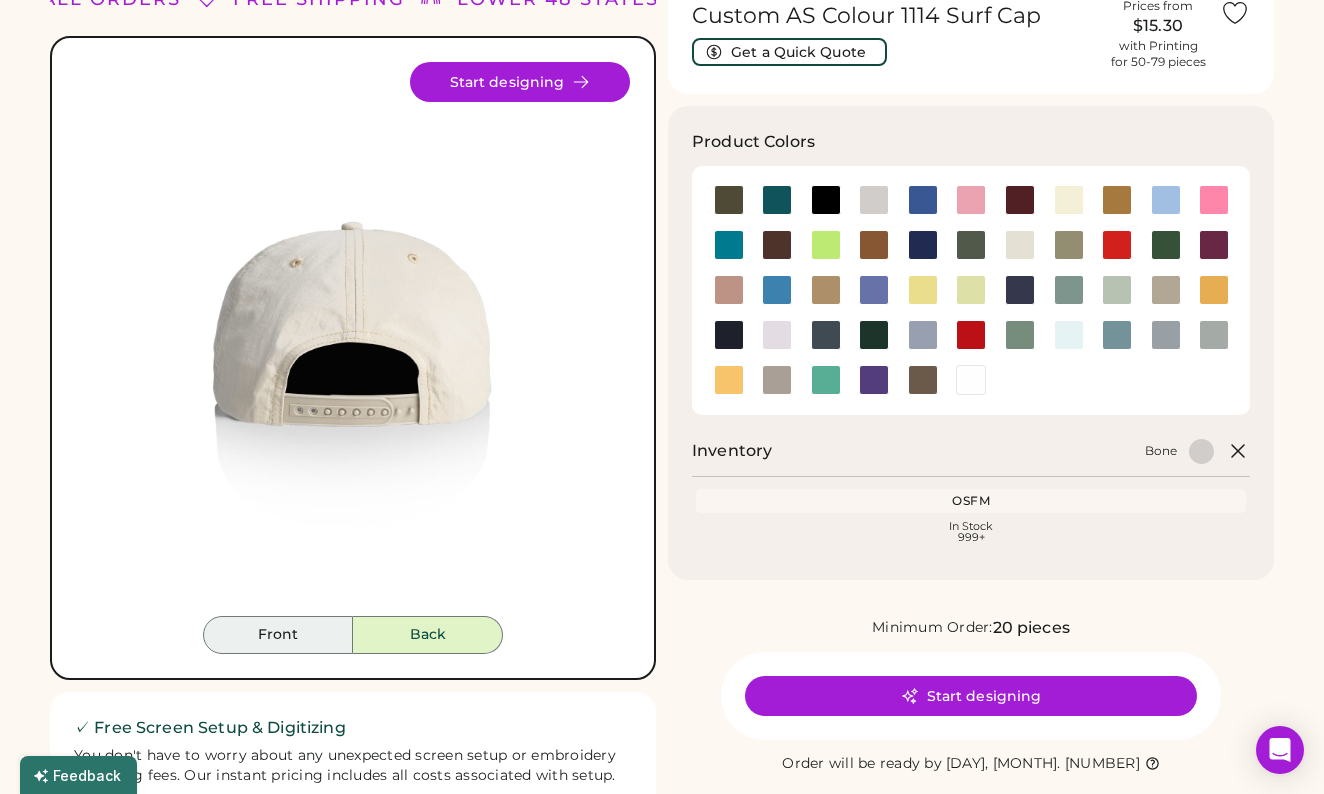 click on "Front" at bounding box center (278, 635) 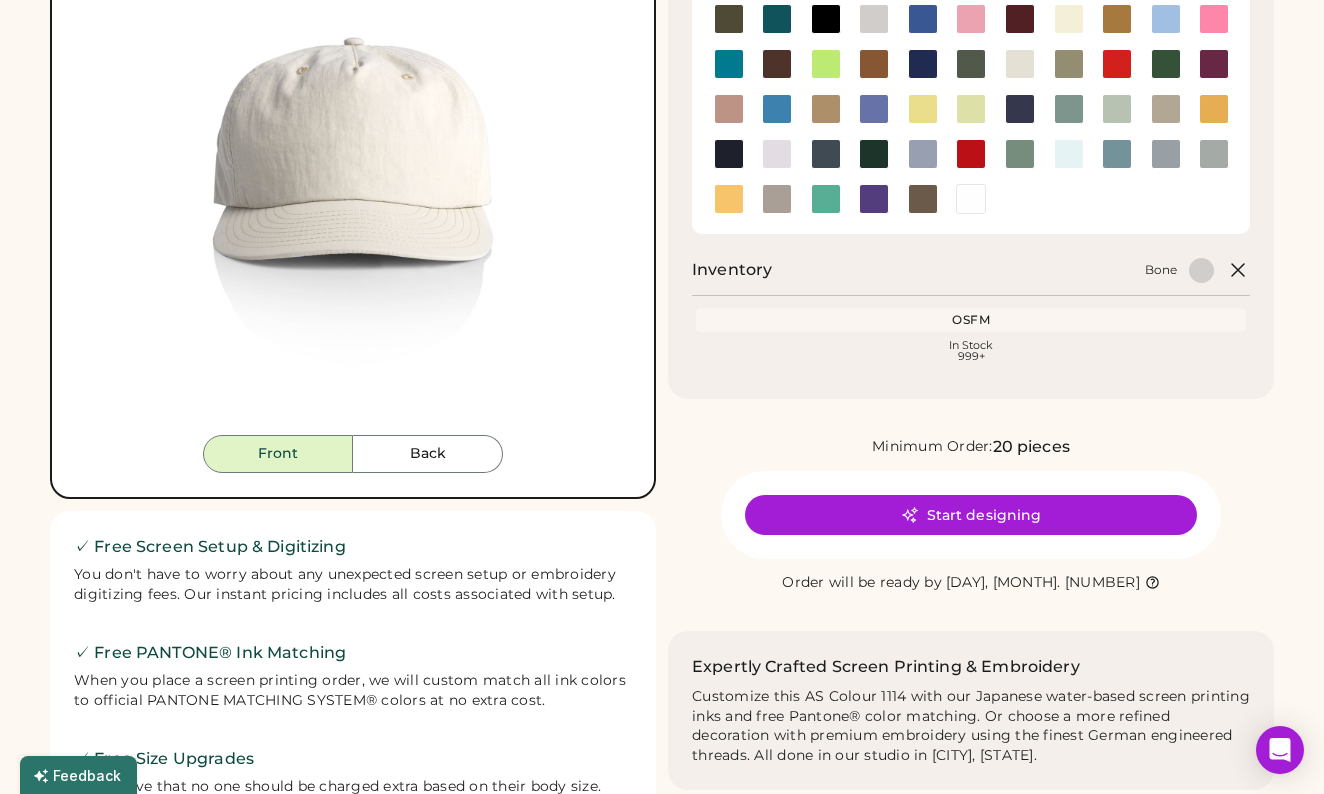 scroll, scrollTop: 283, scrollLeft: 0, axis: vertical 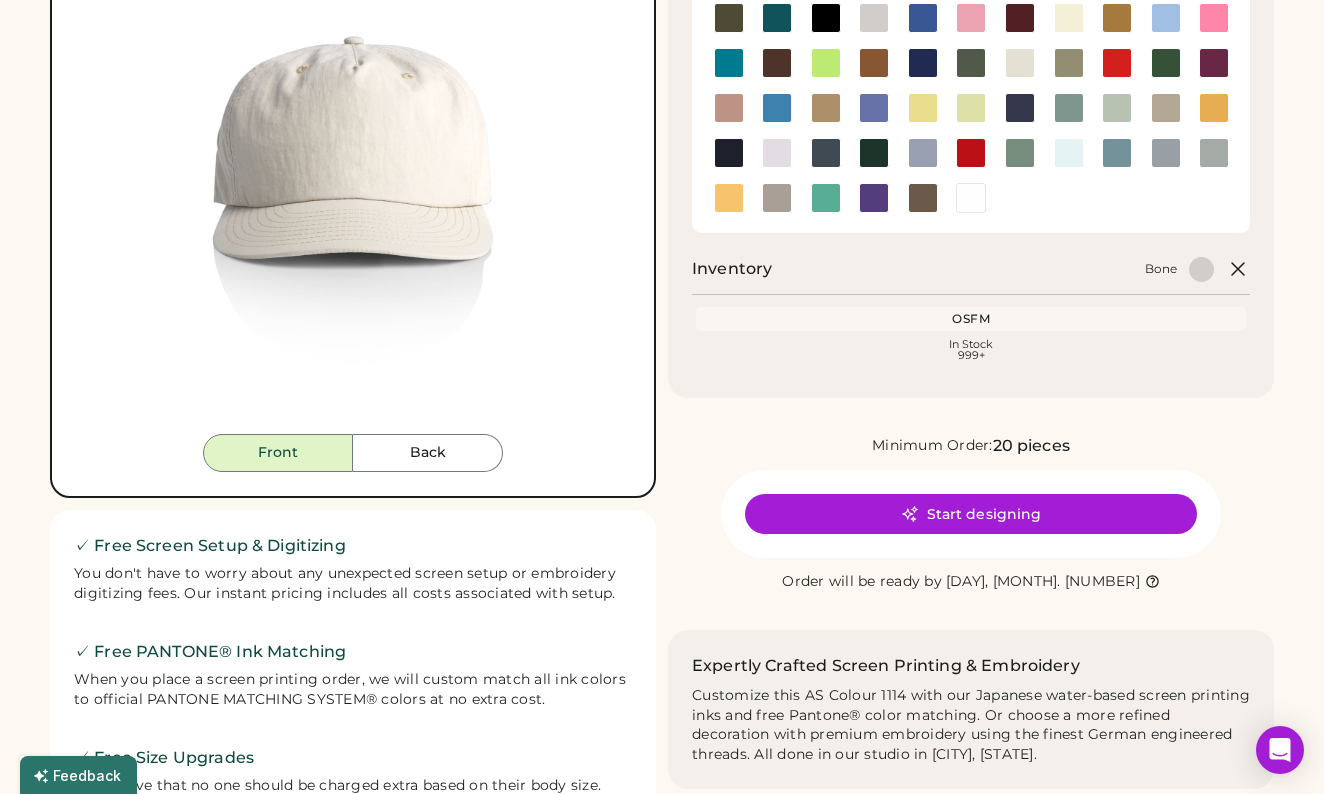 click at bounding box center [971, 198] 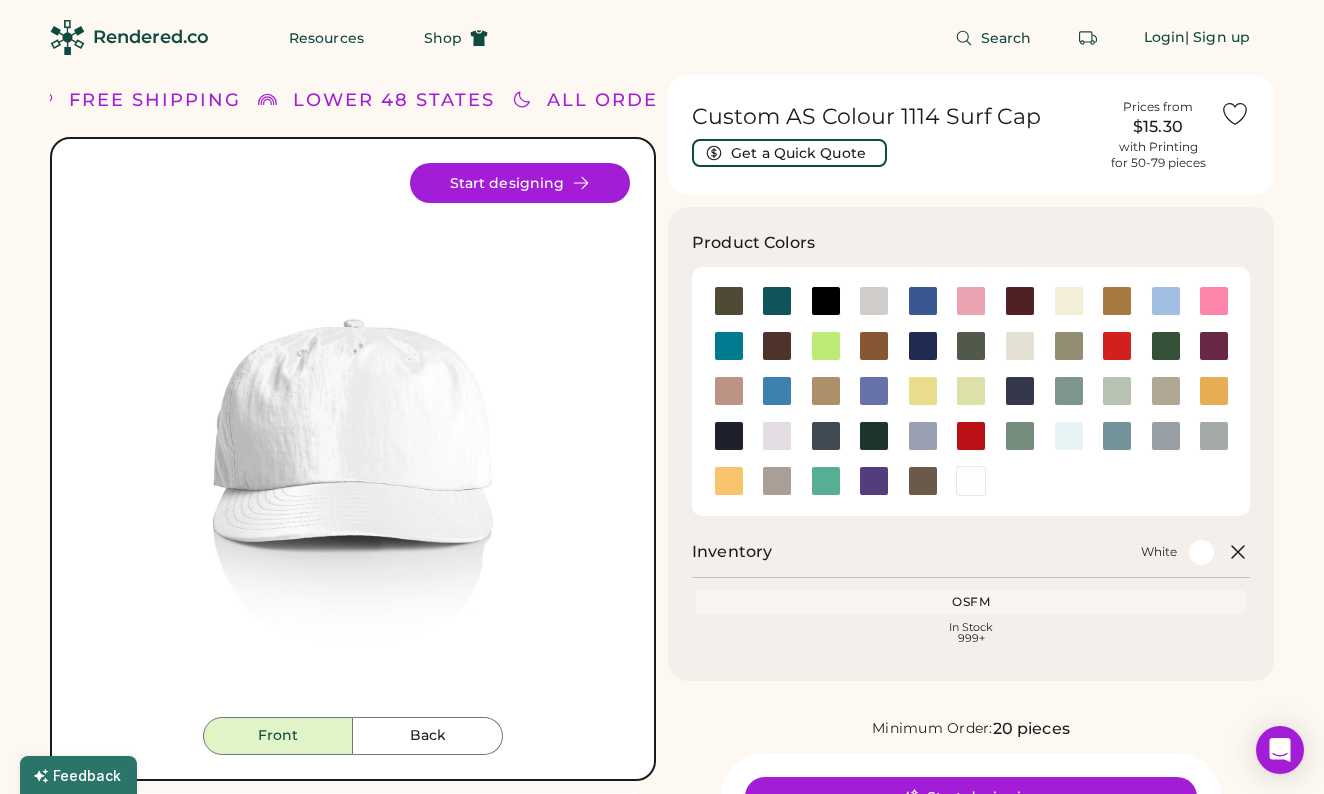 scroll, scrollTop: 0, scrollLeft: 0, axis: both 